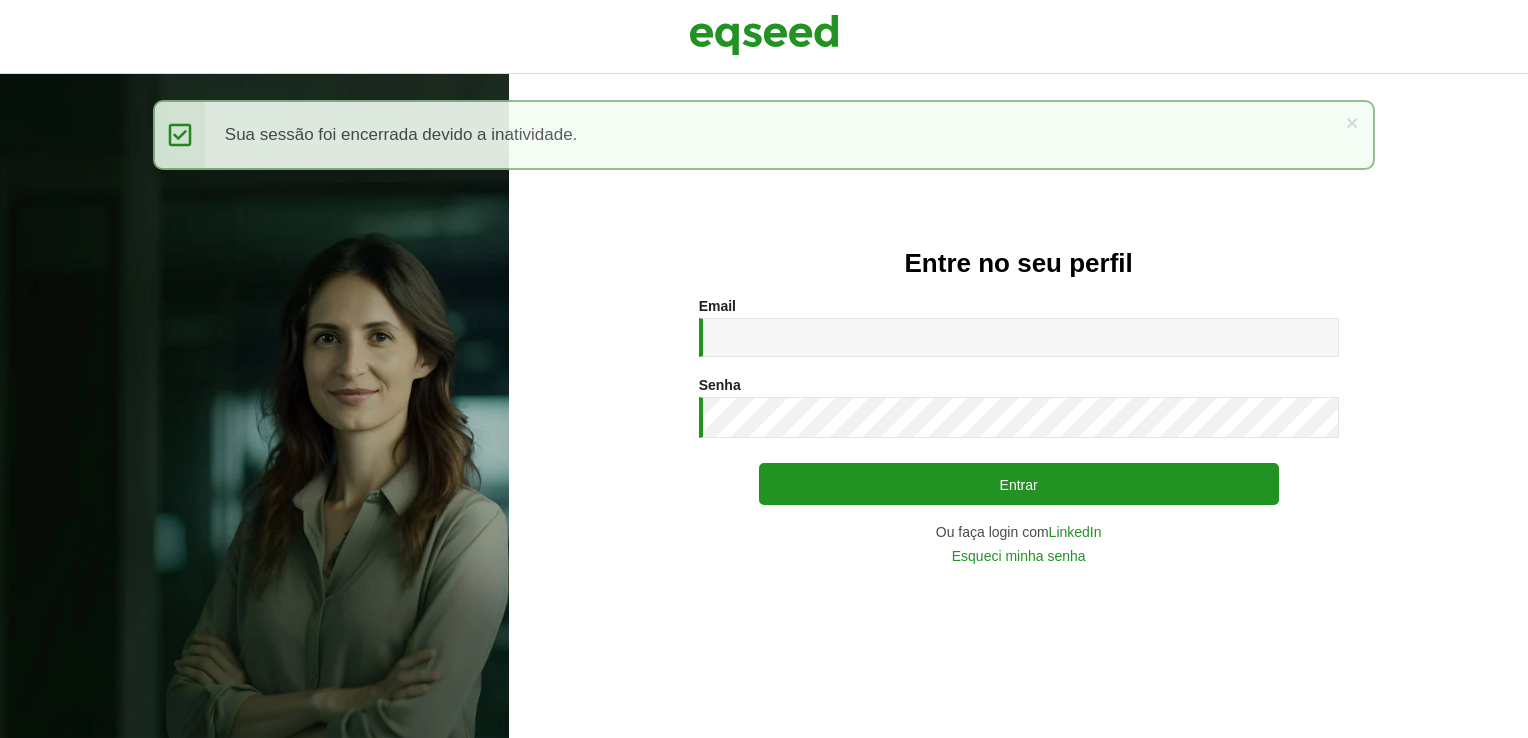 scroll, scrollTop: 0, scrollLeft: 0, axis: both 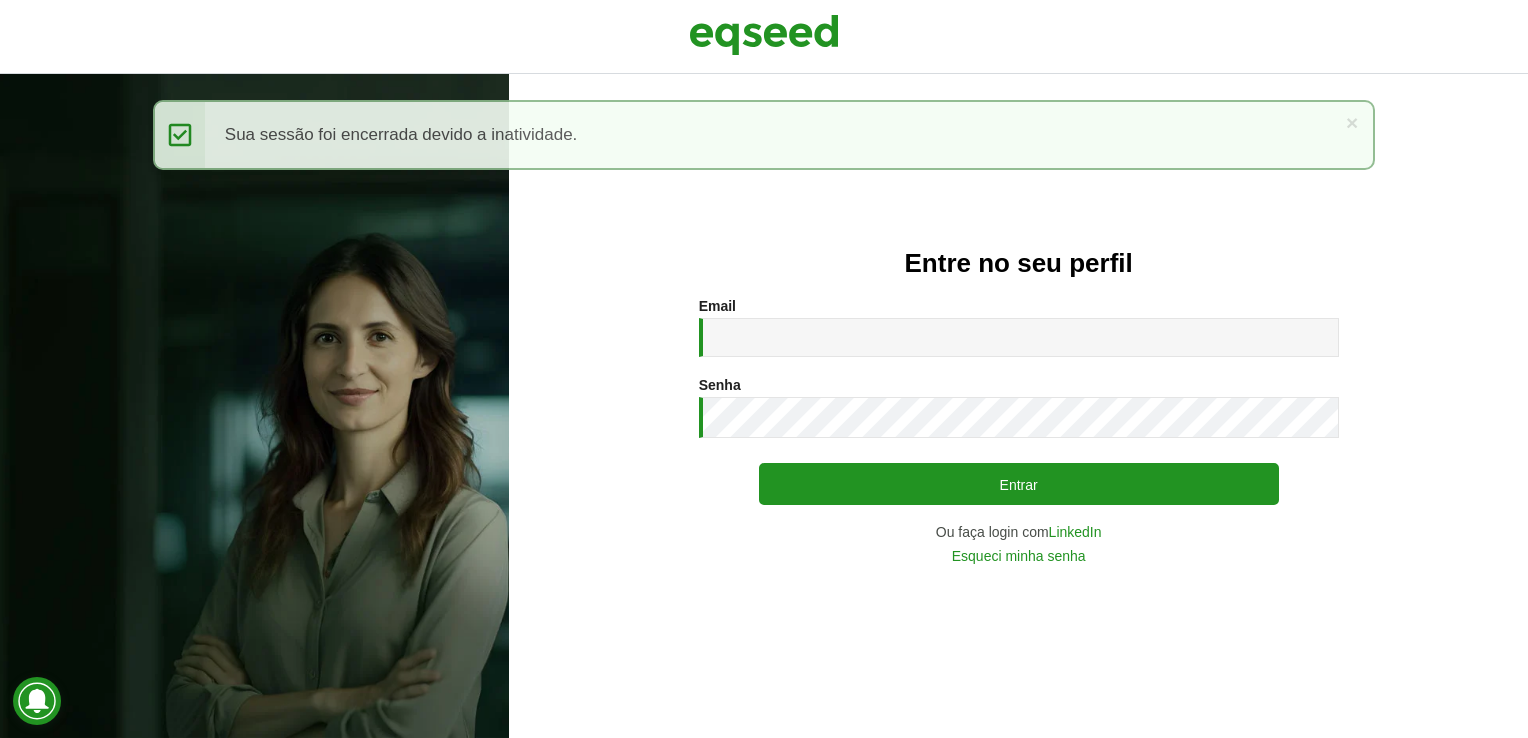 type on "**********" 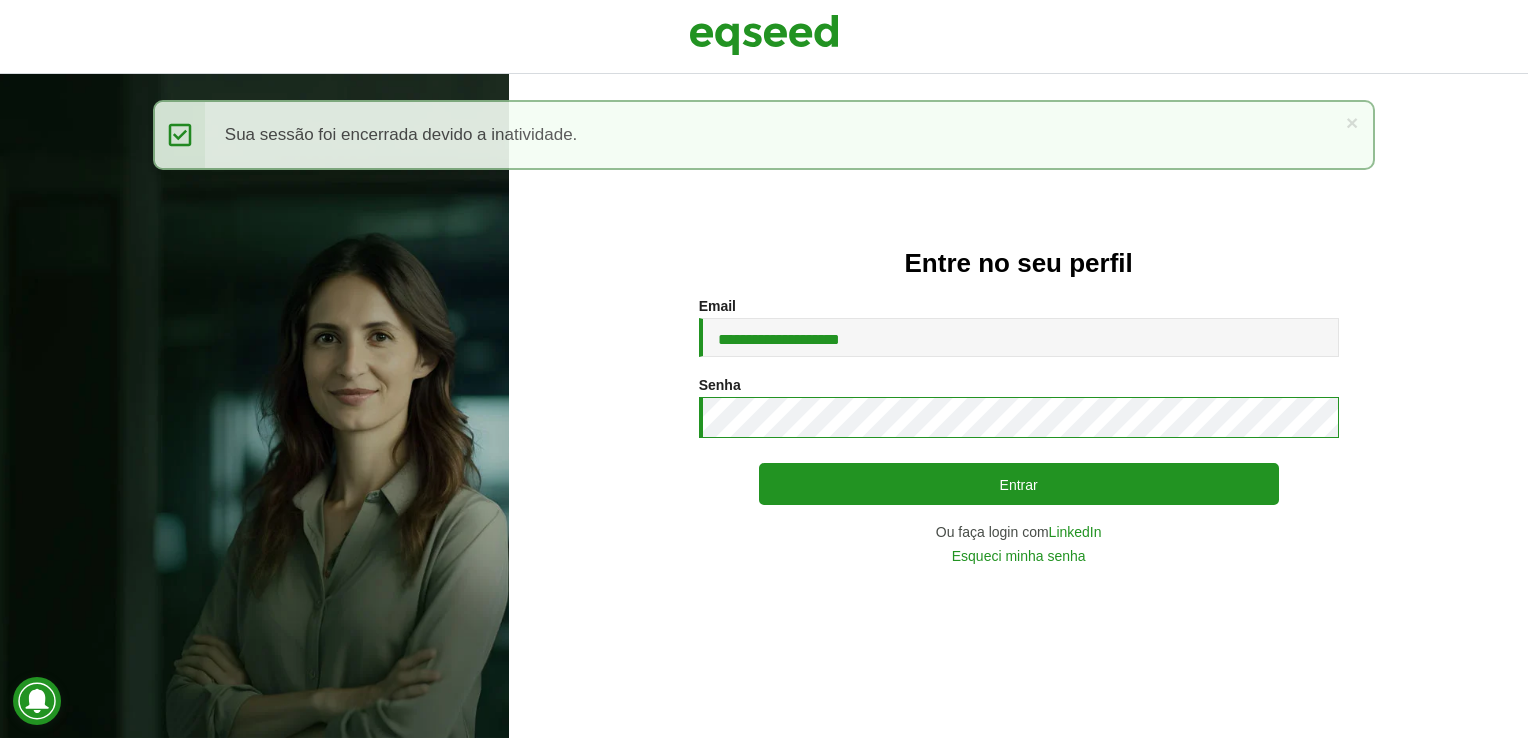 click on "Entrar" at bounding box center (1019, 484) 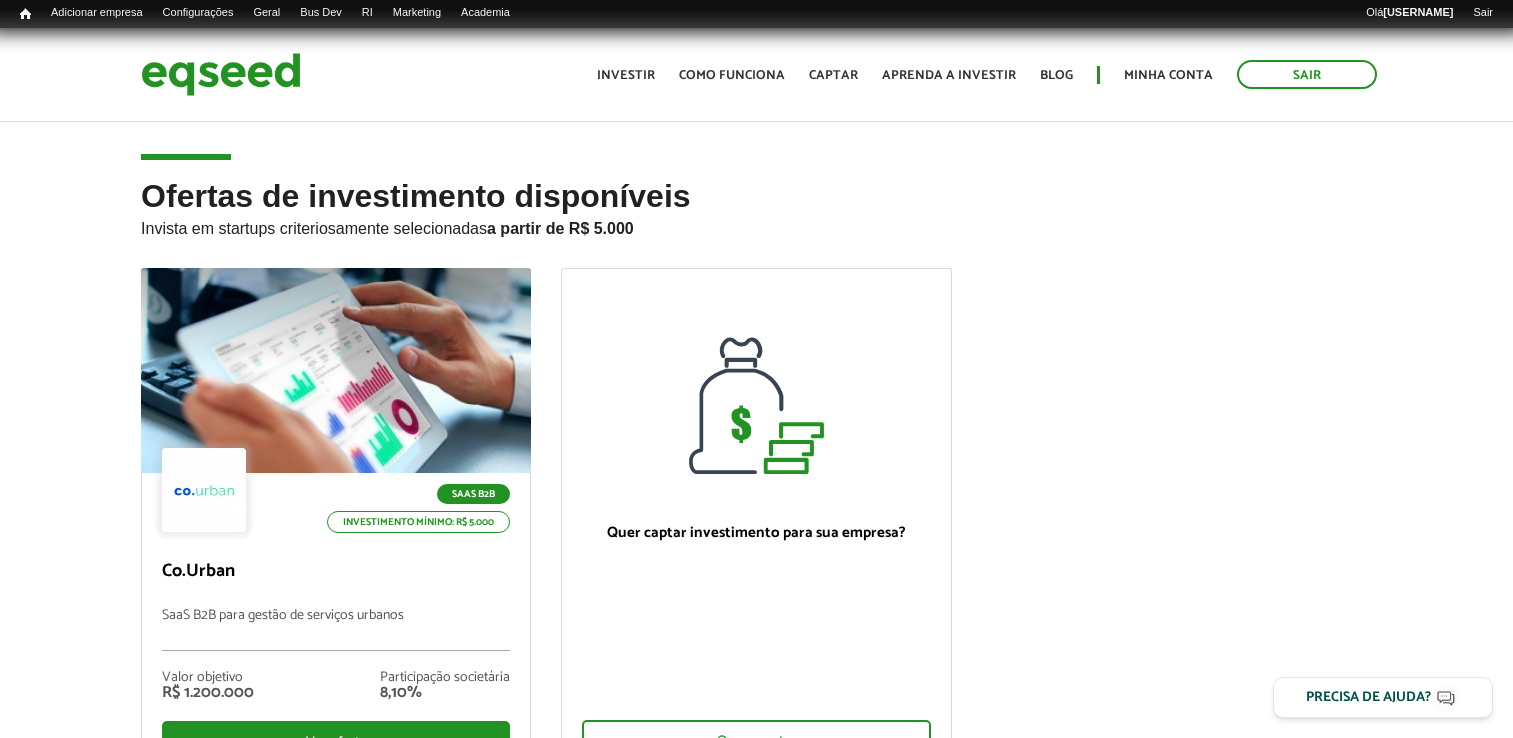 scroll, scrollTop: 0, scrollLeft: 0, axis: both 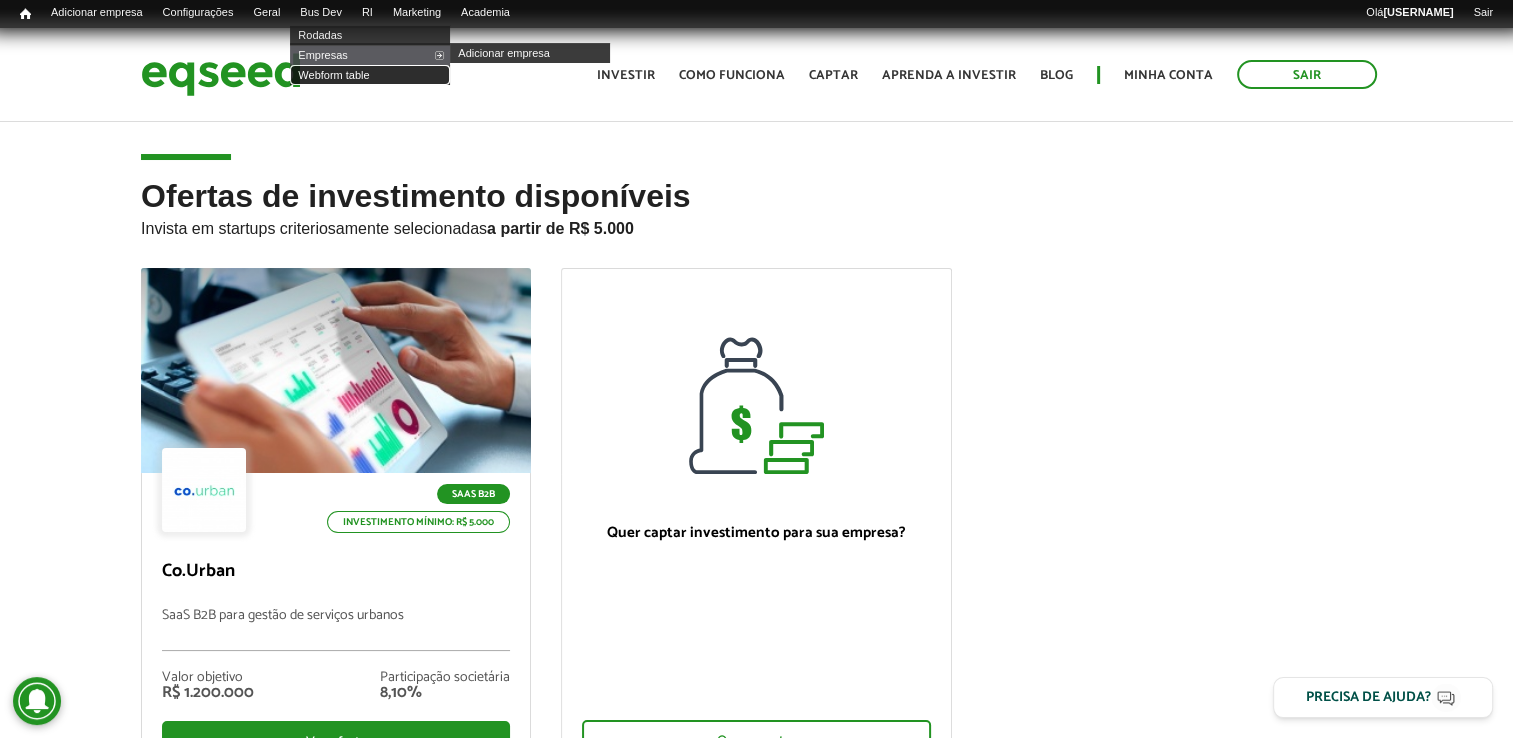 click on "Webform table" at bounding box center (370, 75) 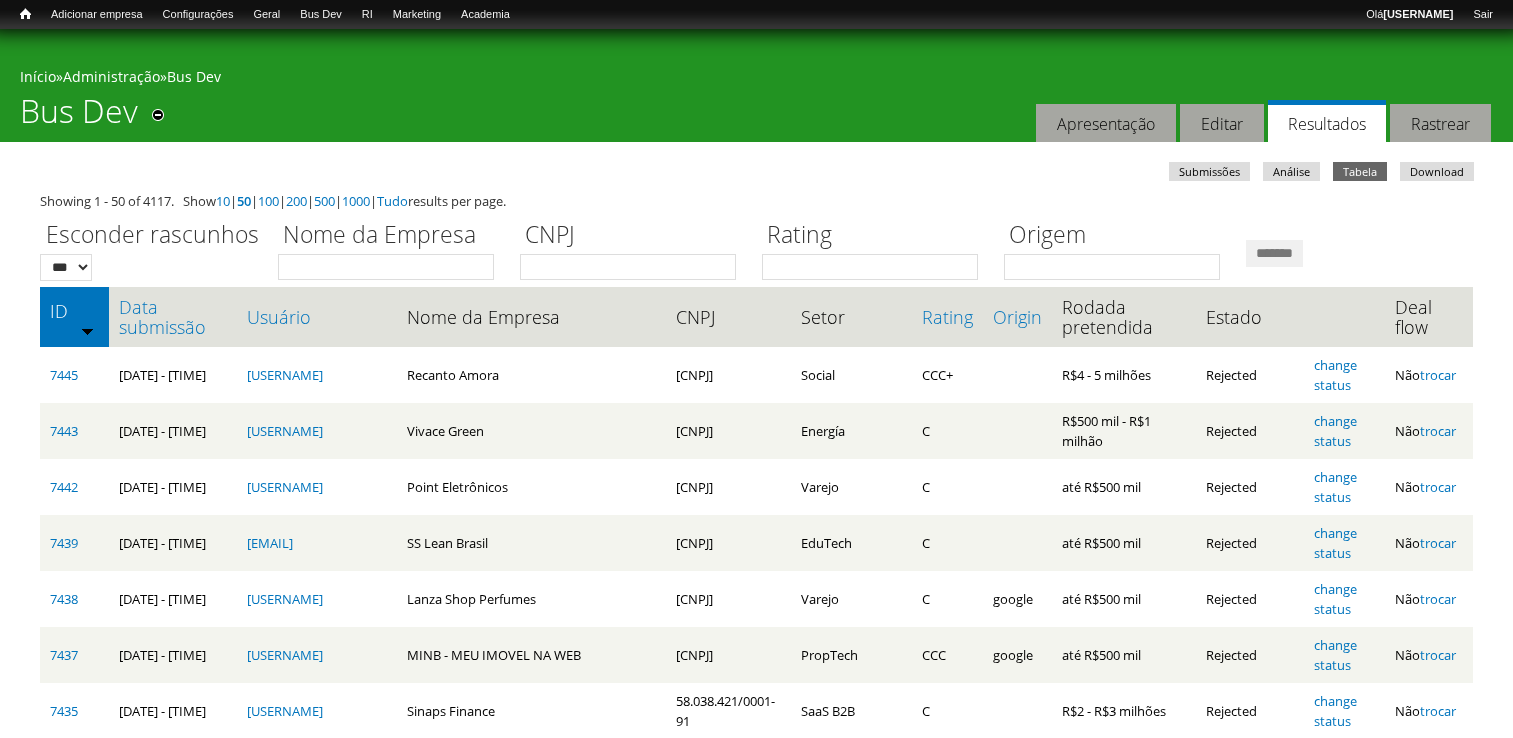 scroll, scrollTop: 0, scrollLeft: 0, axis: both 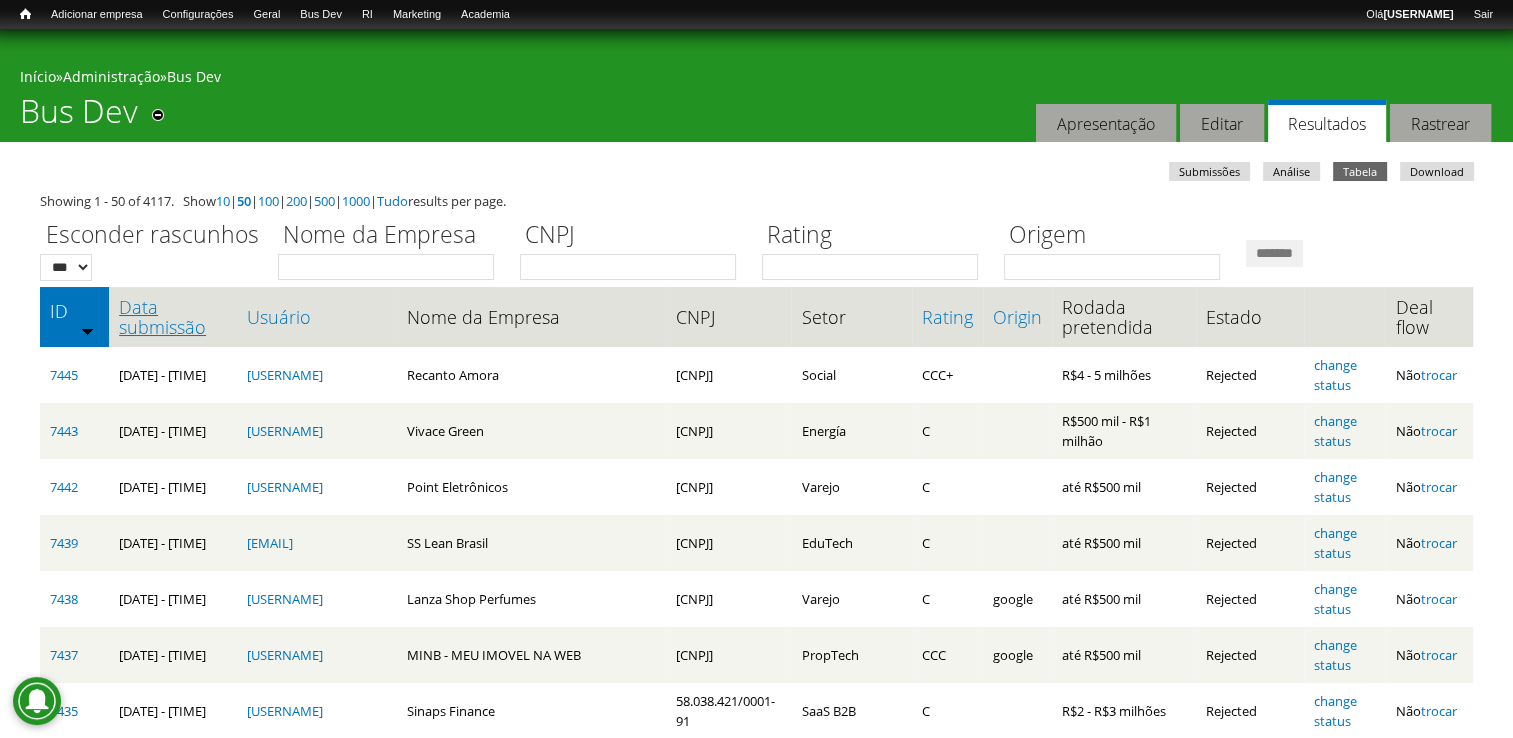 click on "Data submissão" at bounding box center (173, 317) 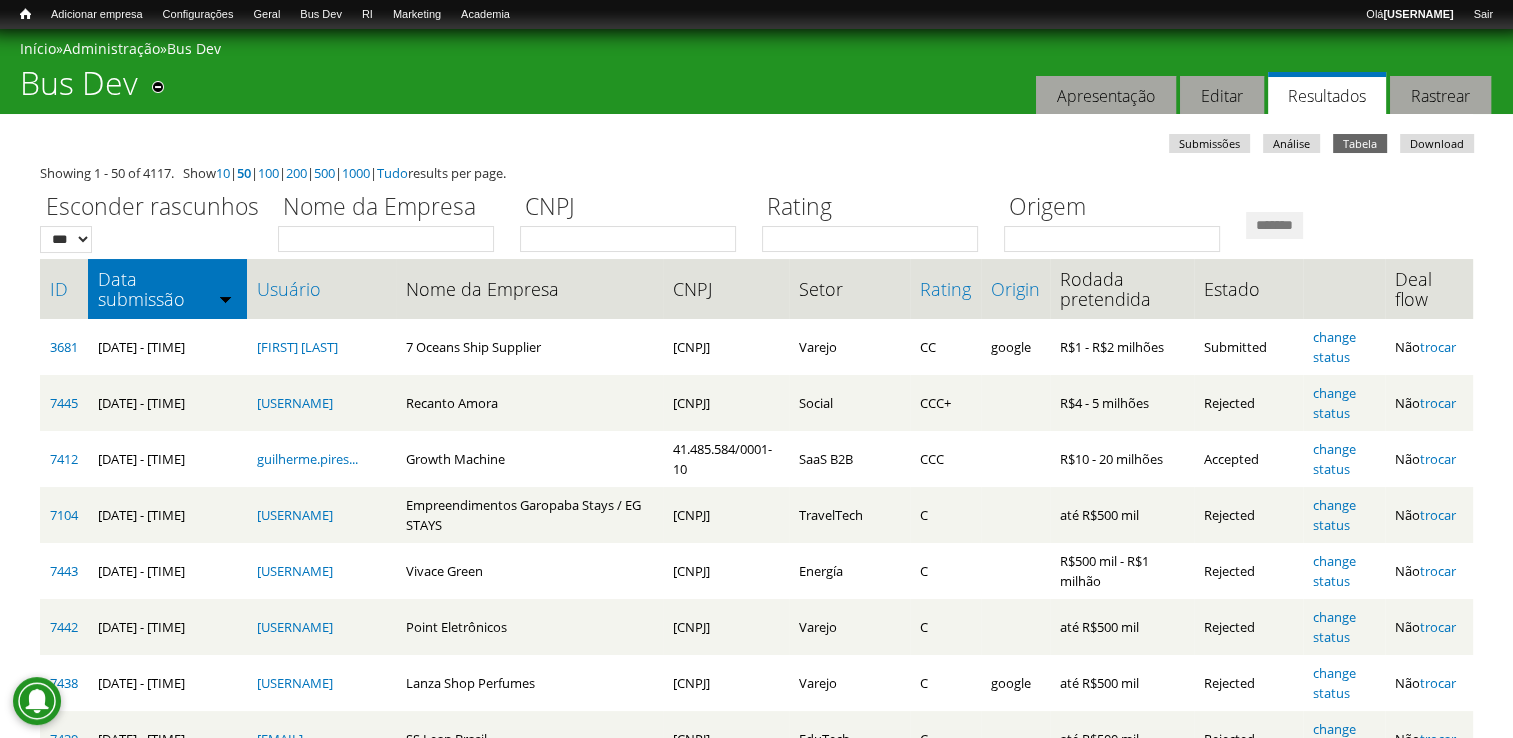 scroll, scrollTop: 0, scrollLeft: 0, axis: both 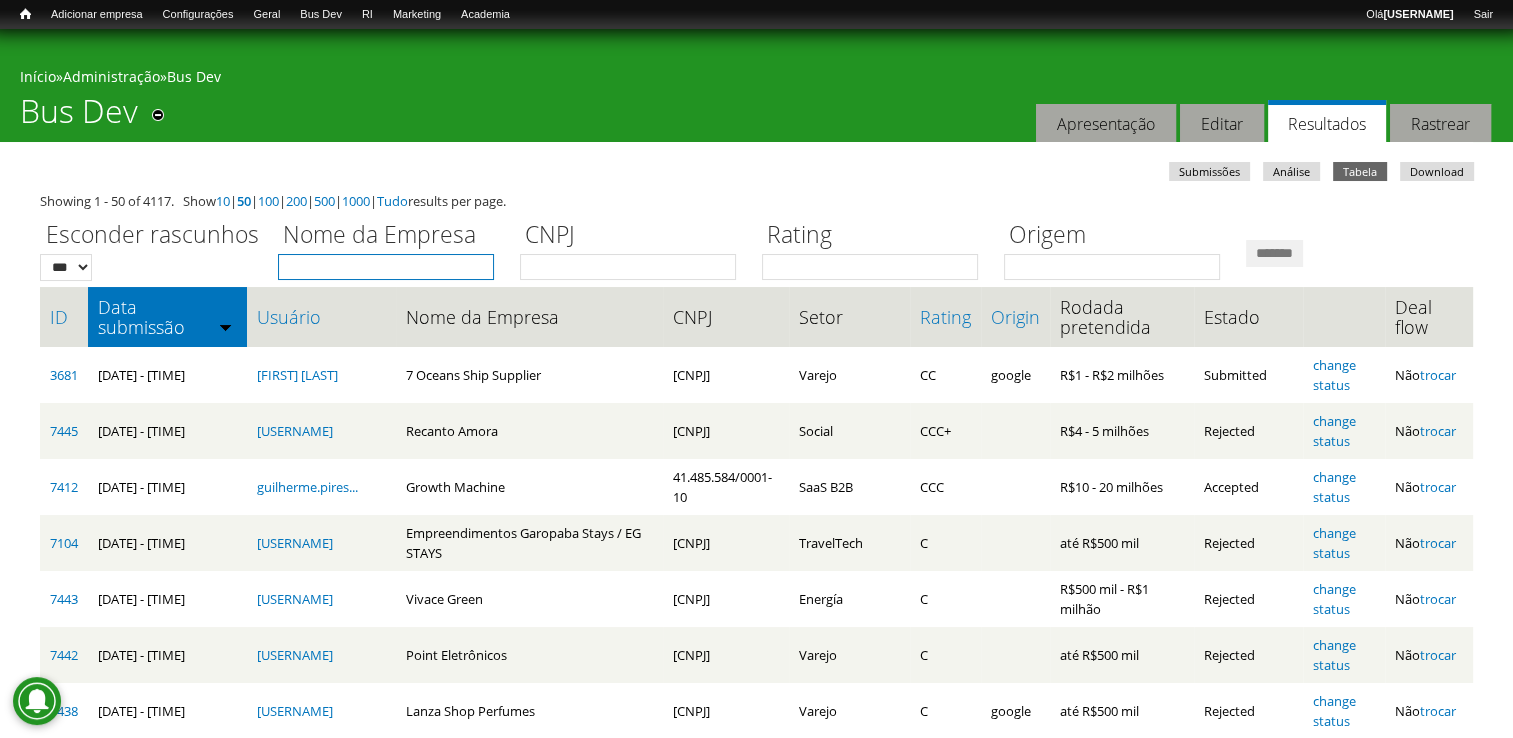 click on "Nome da Empresa" at bounding box center (386, 267) 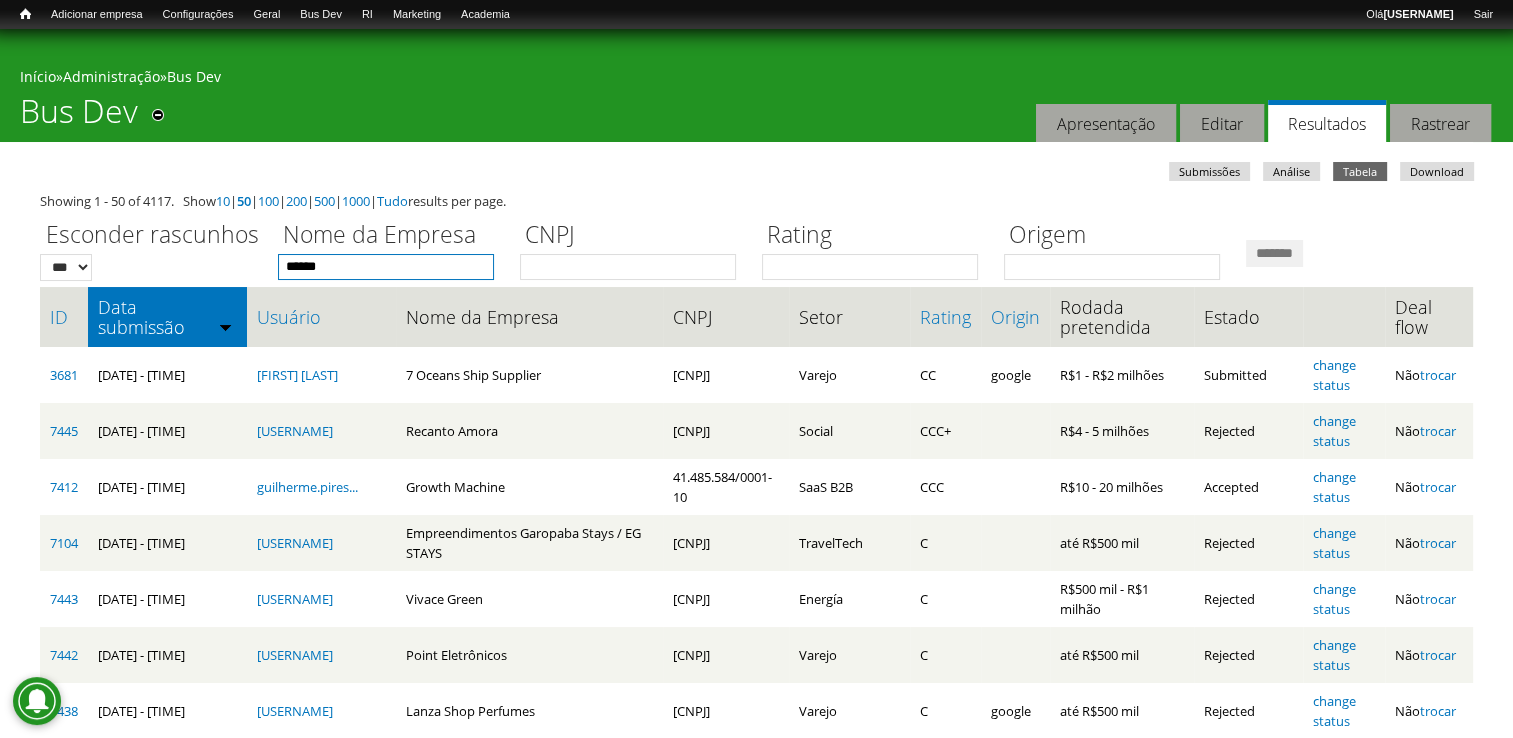 type on "*****" 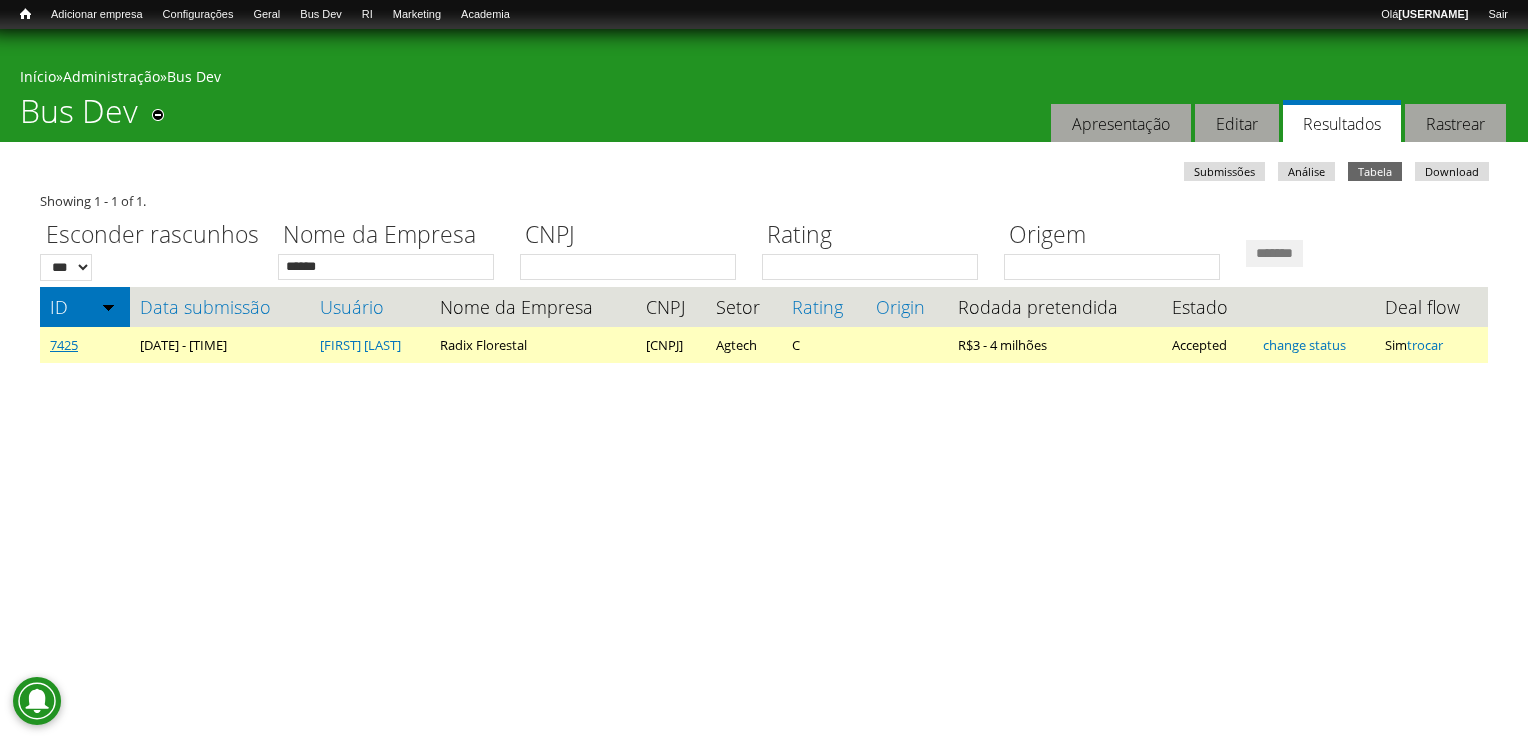 click on "7425" at bounding box center [64, 345] 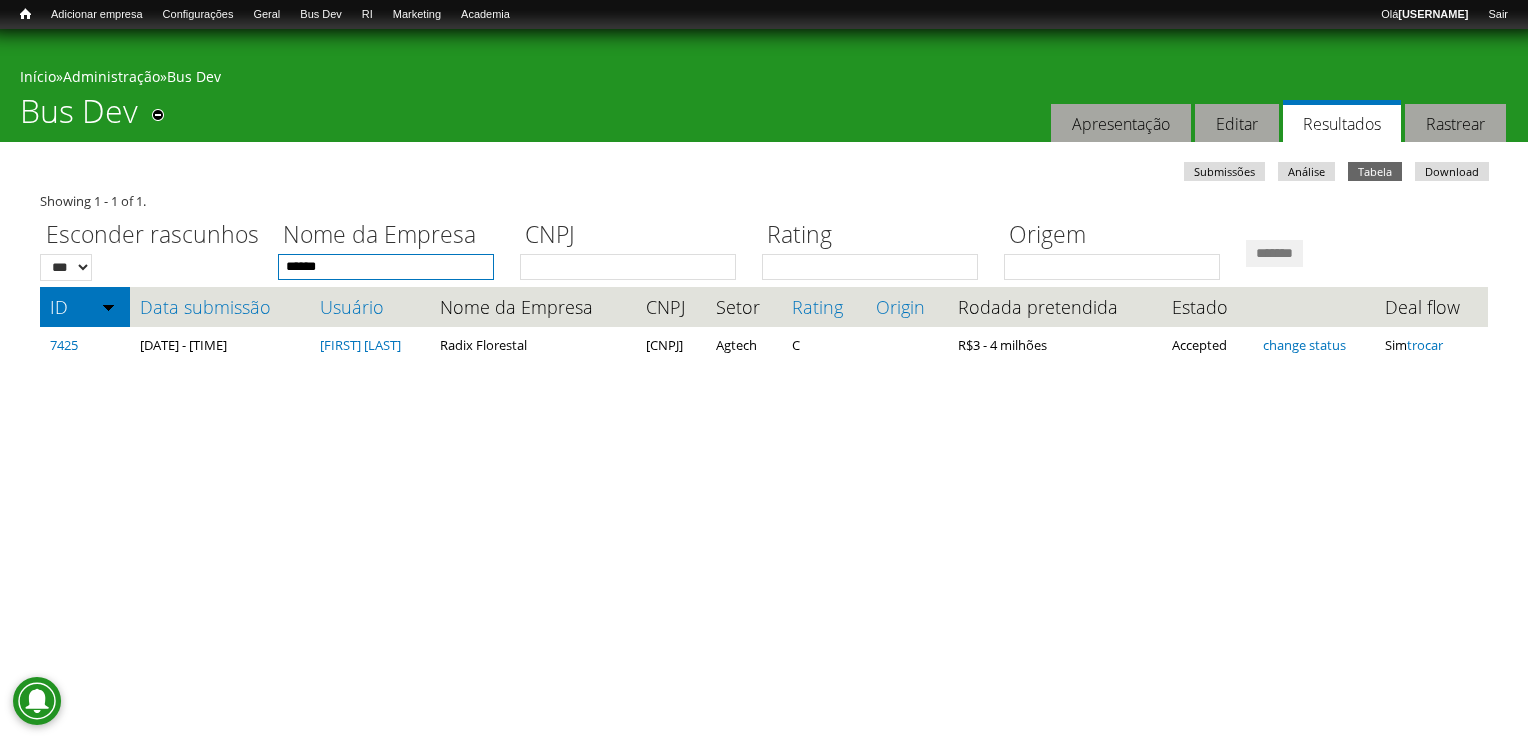 click on "*****" at bounding box center [386, 267] 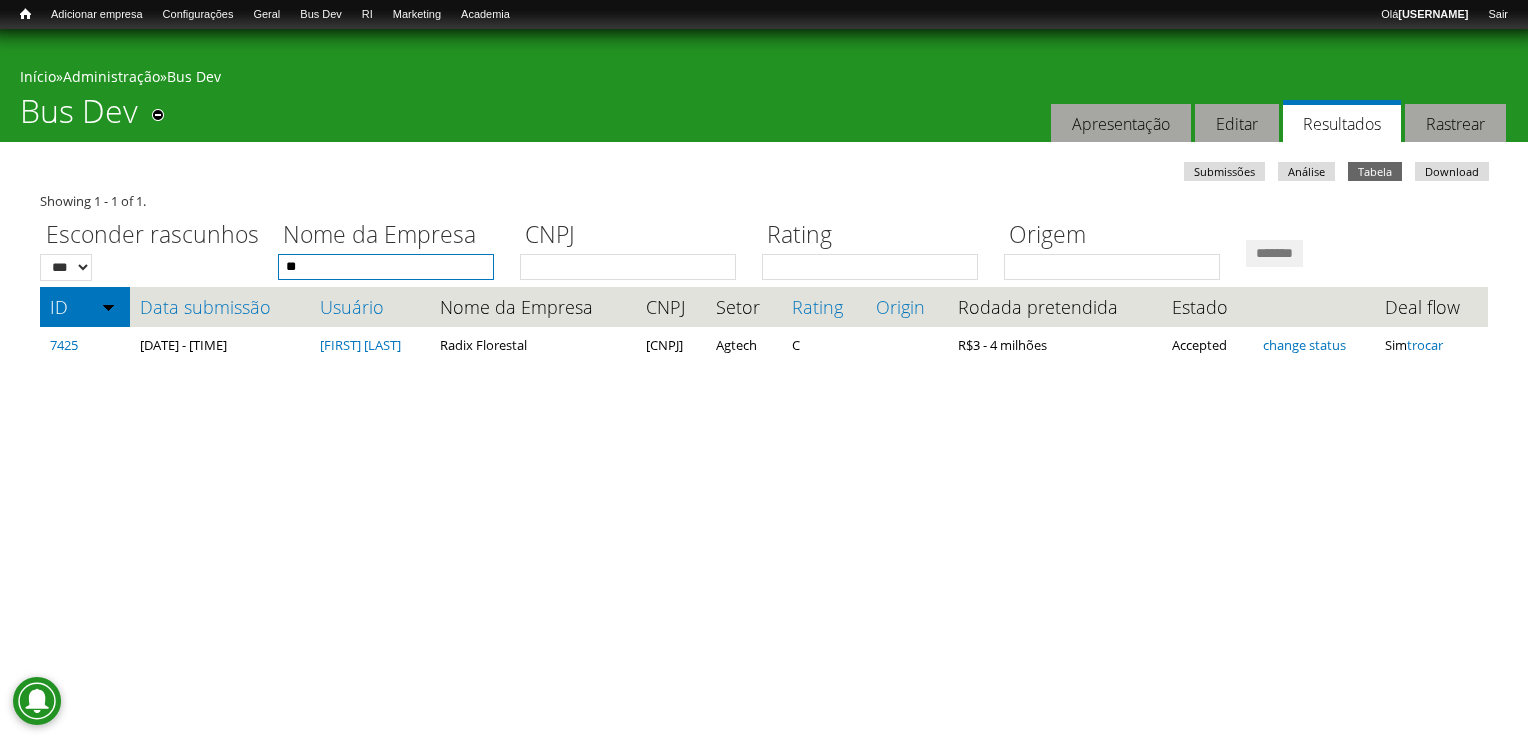 type on "*" 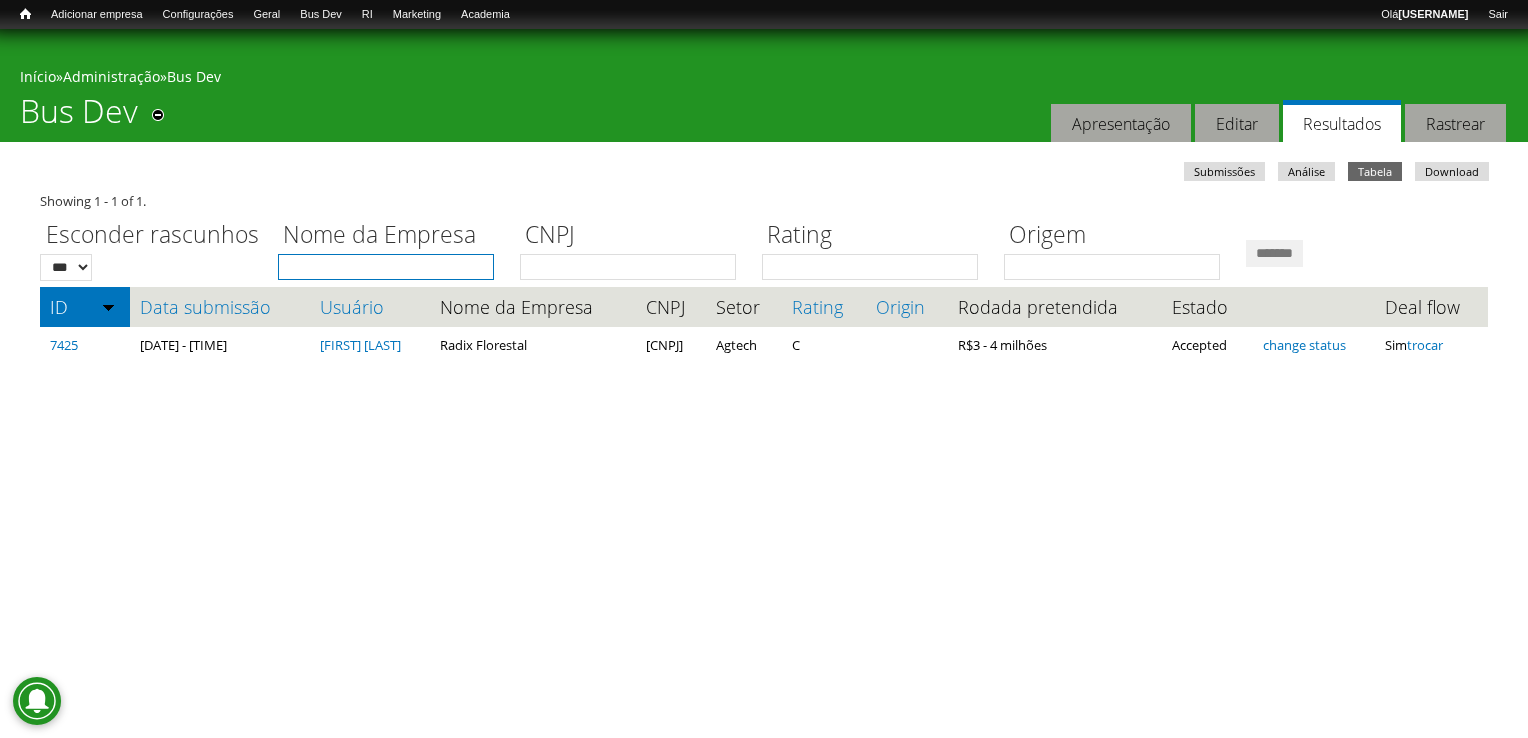 type 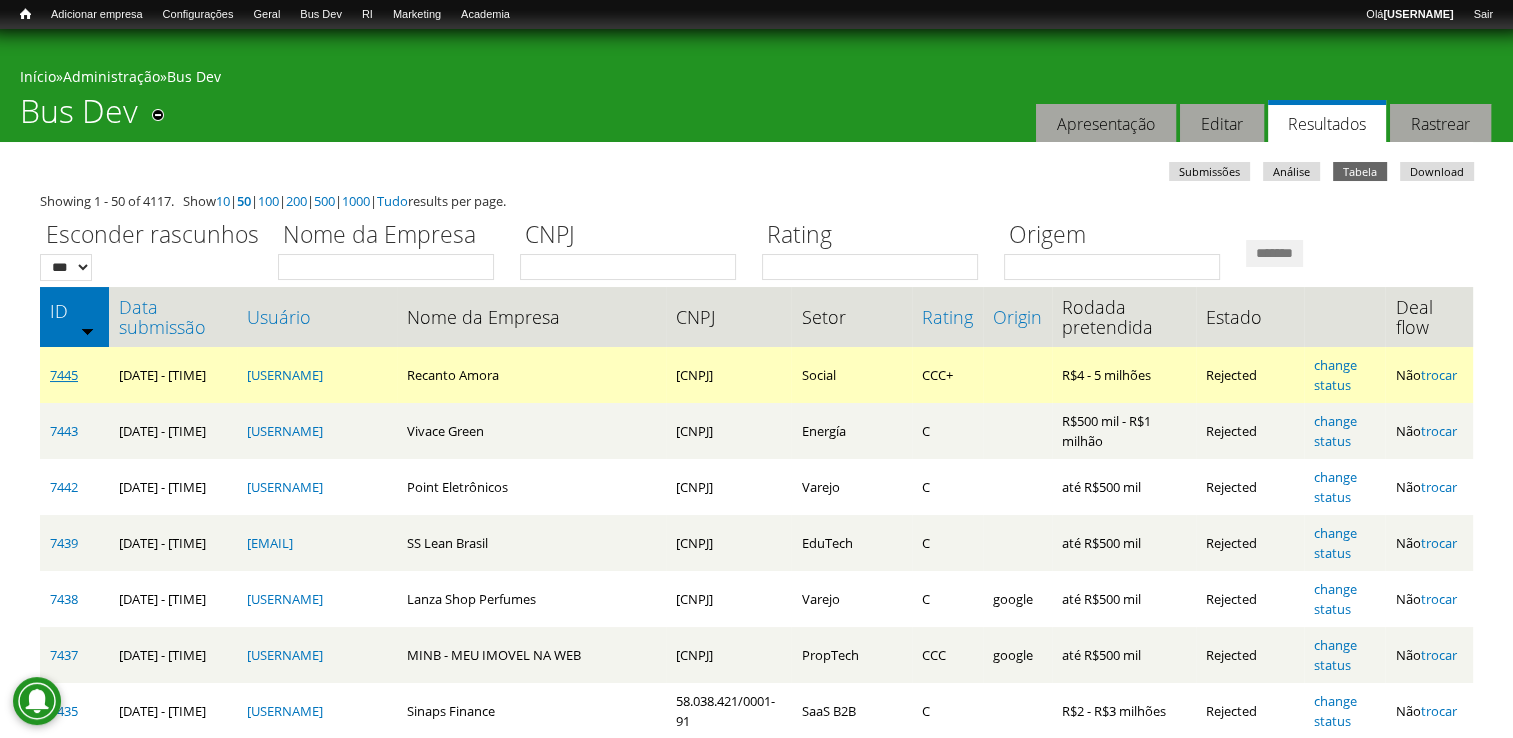 click on "7445" at bounding box center [64, 375] 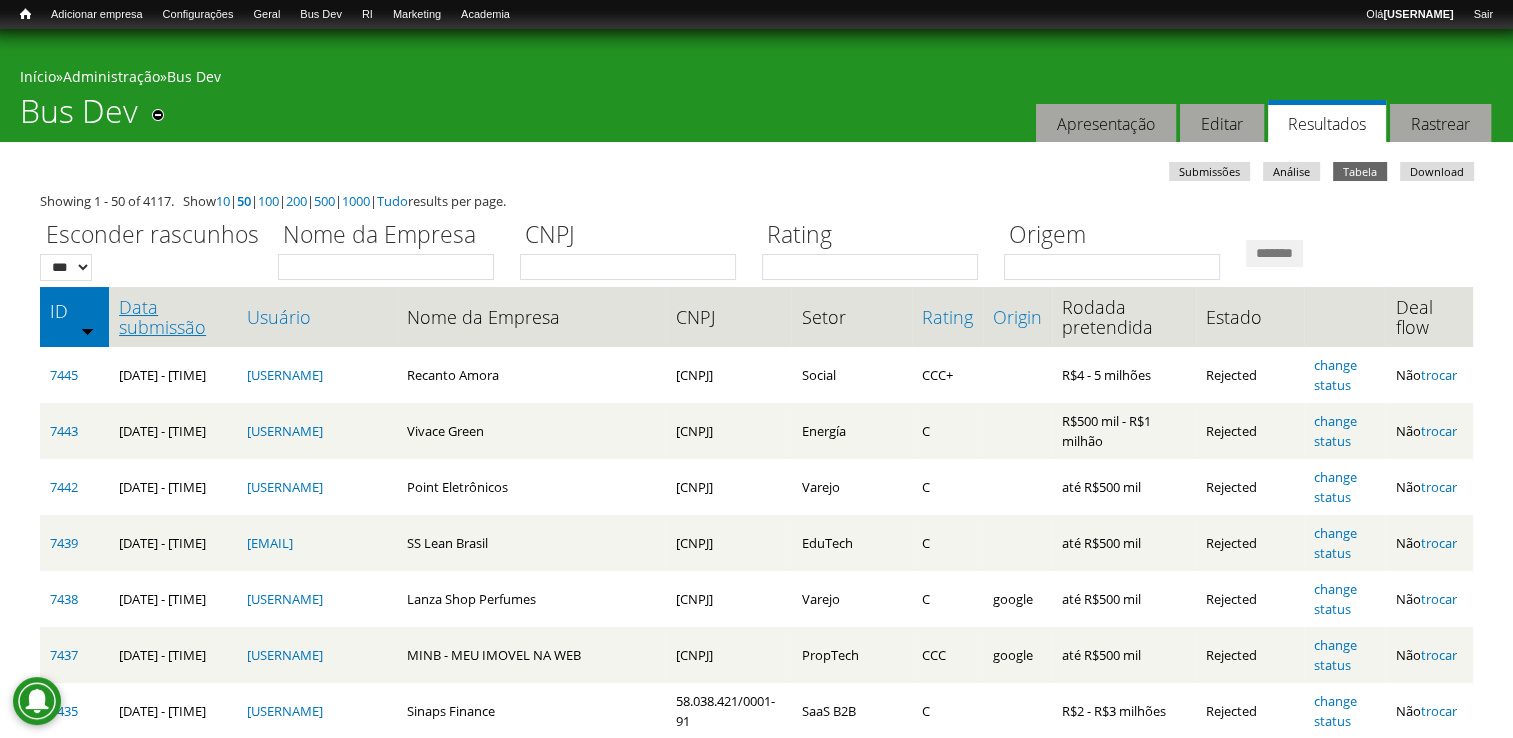 click on "Data submissão" at bounding box center [173, 317] 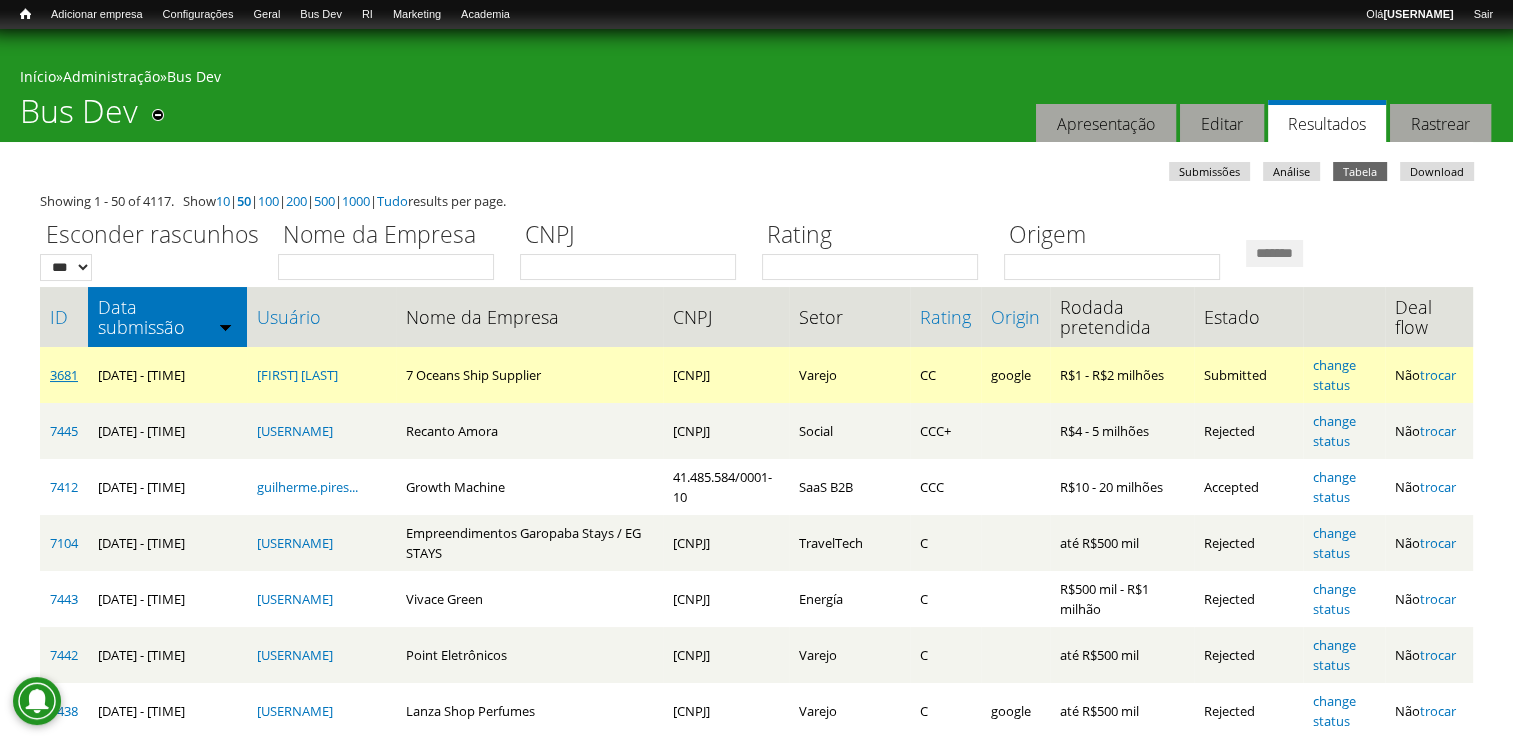 click on "3681" at bounding box center [64, 375] 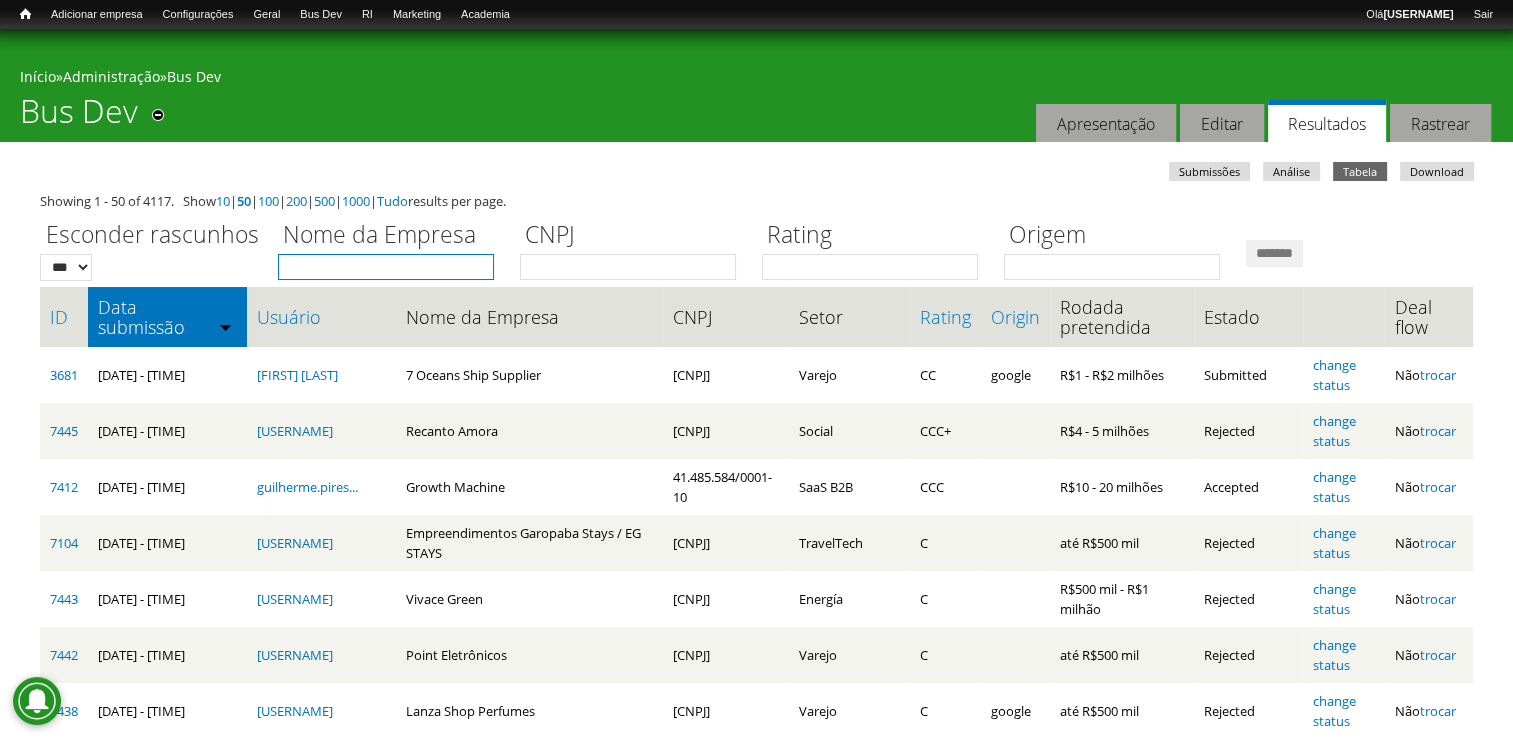click on "Nome da Empresa" at bounding box center (386, 267) 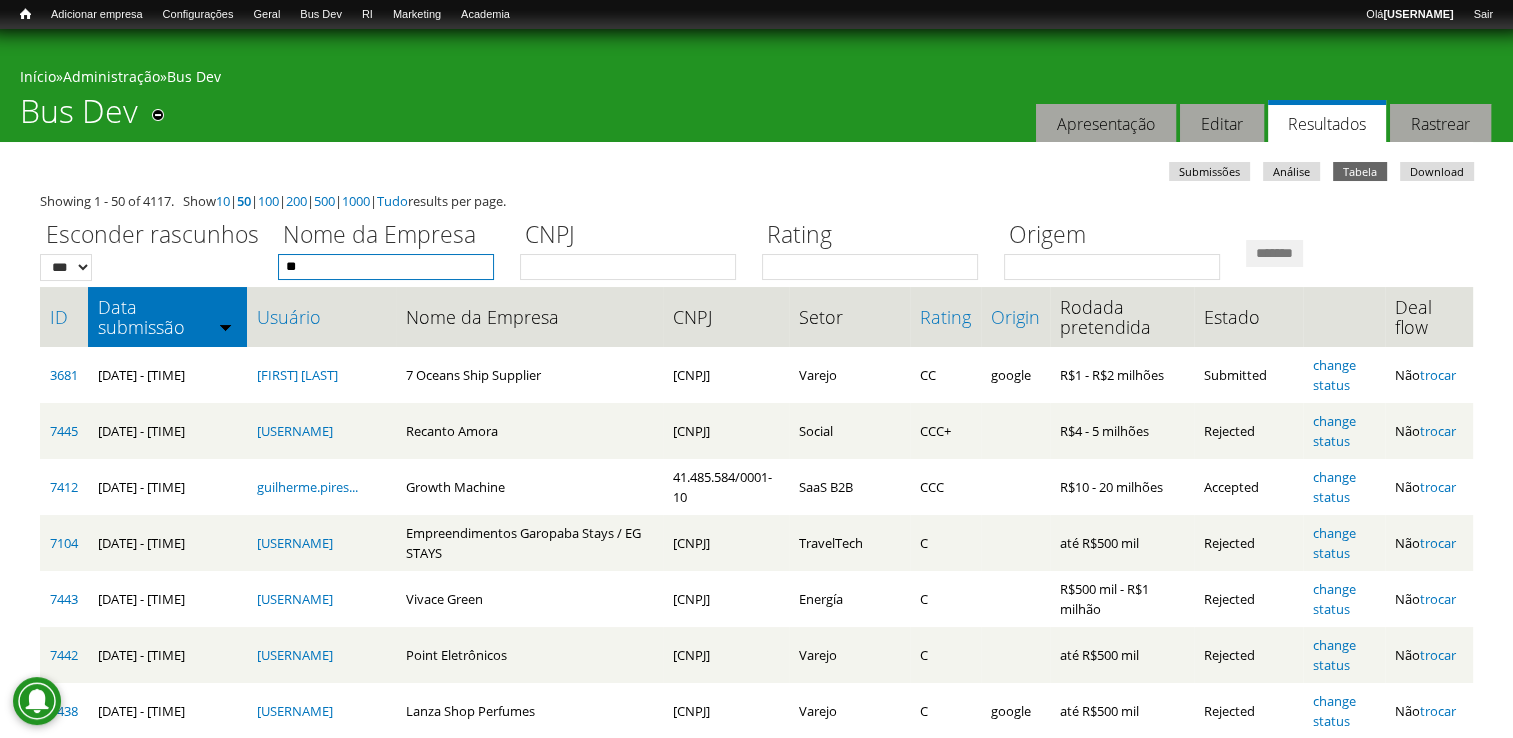 type on "*" 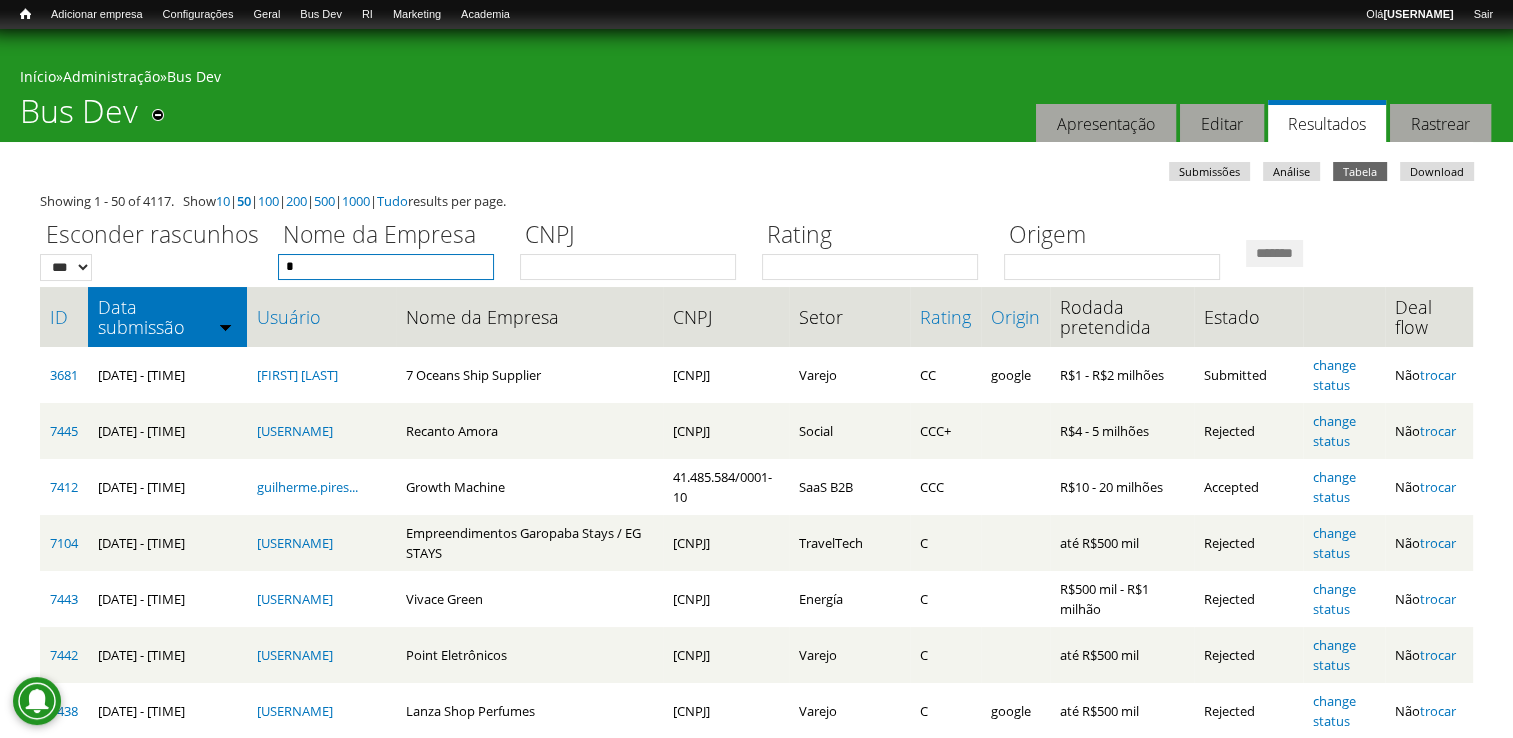 type 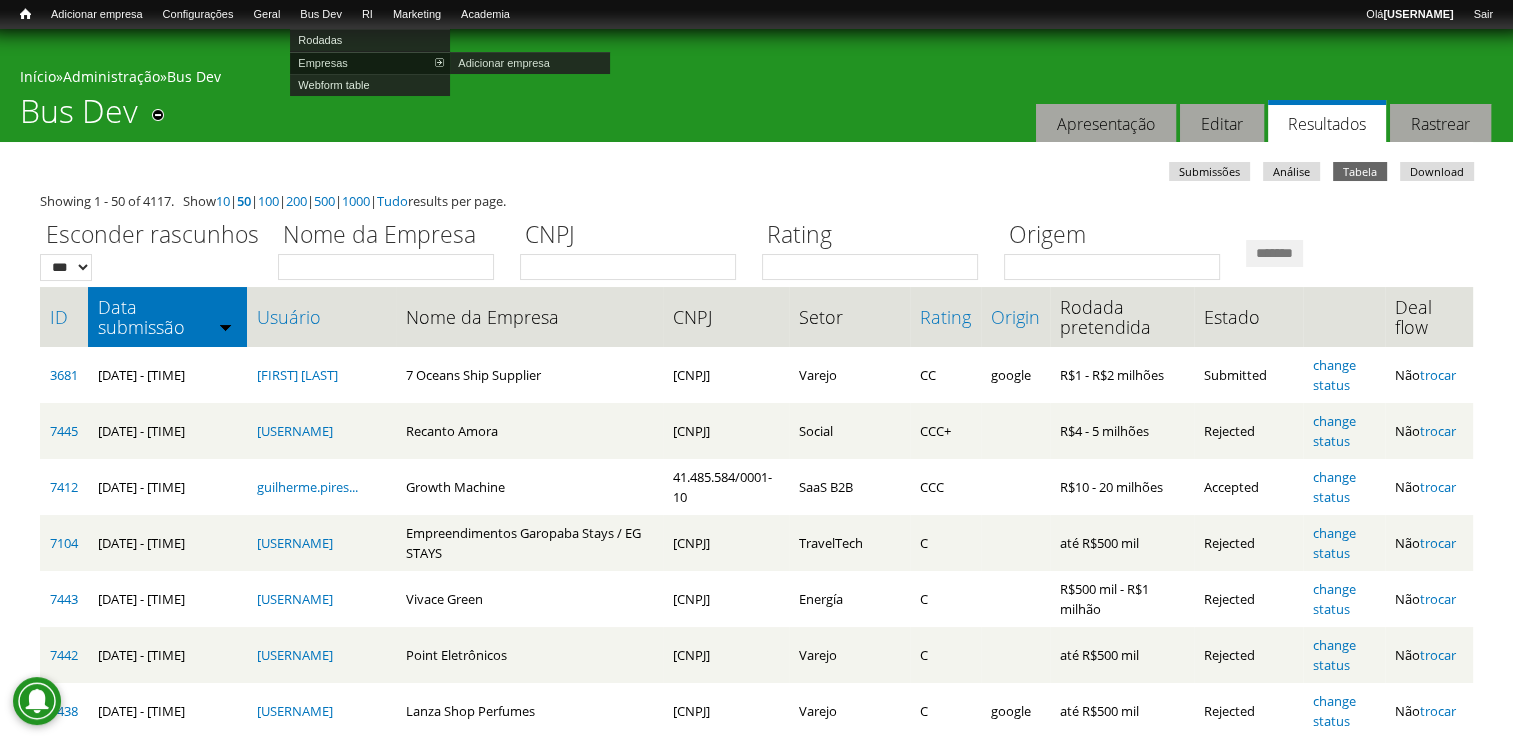 click on "Empresas" at bounding box center [370, 63] 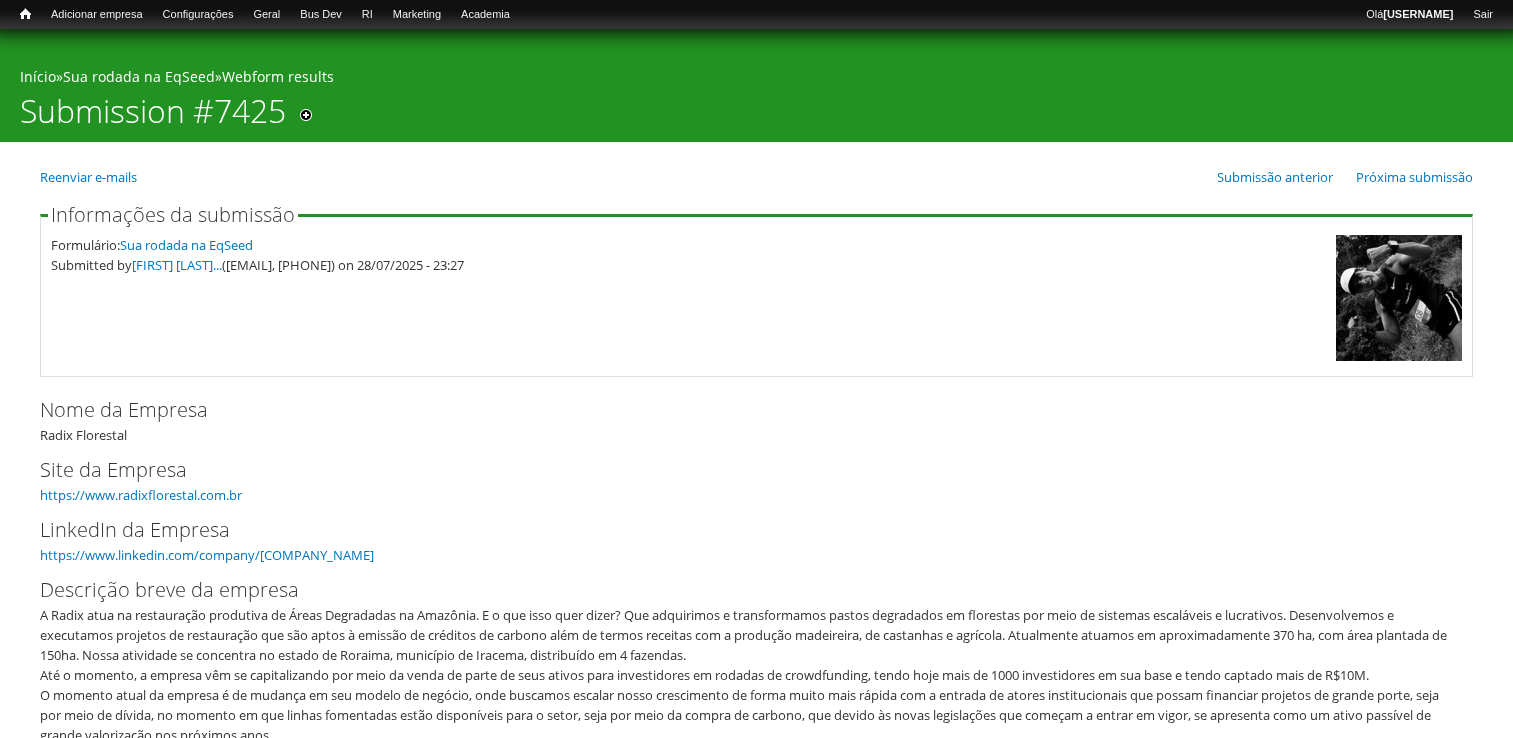 scroll, scrollTop: 0, scrollLeft: 0, axis: both 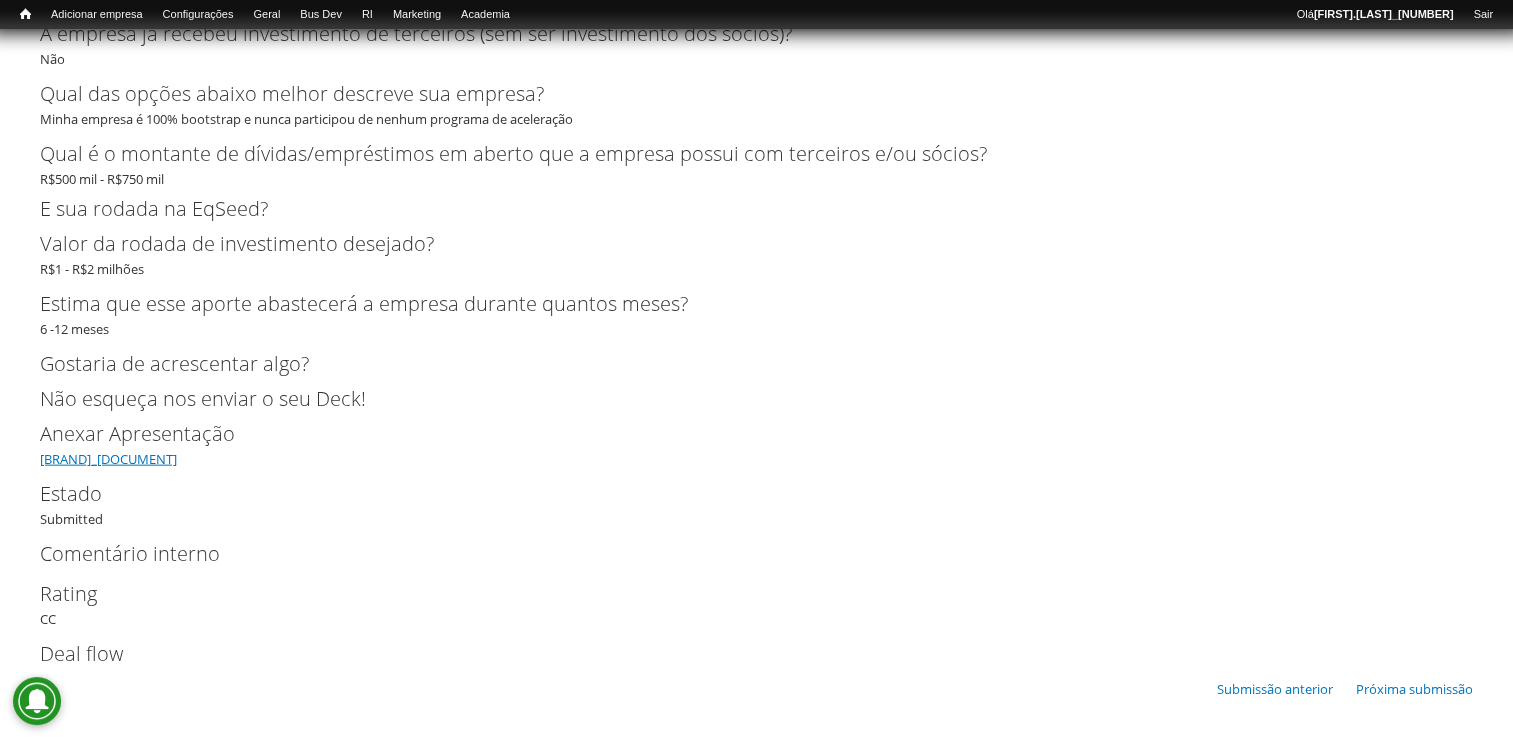 click on "[BRAND]_[DOCUMENT]" at bounding box center (108, 459) 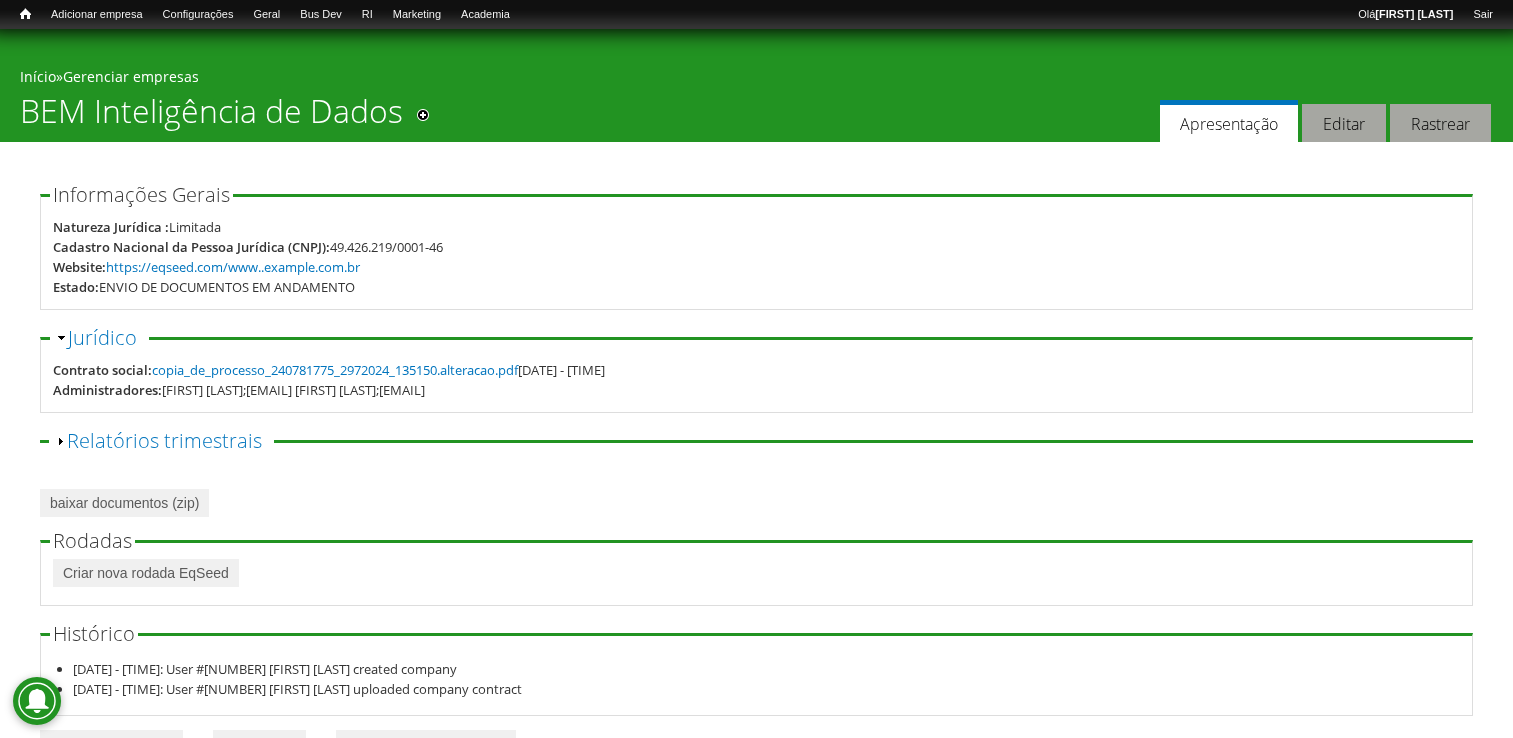 scroll, scrollTop: 0, scrollLeft: 0, axis: both 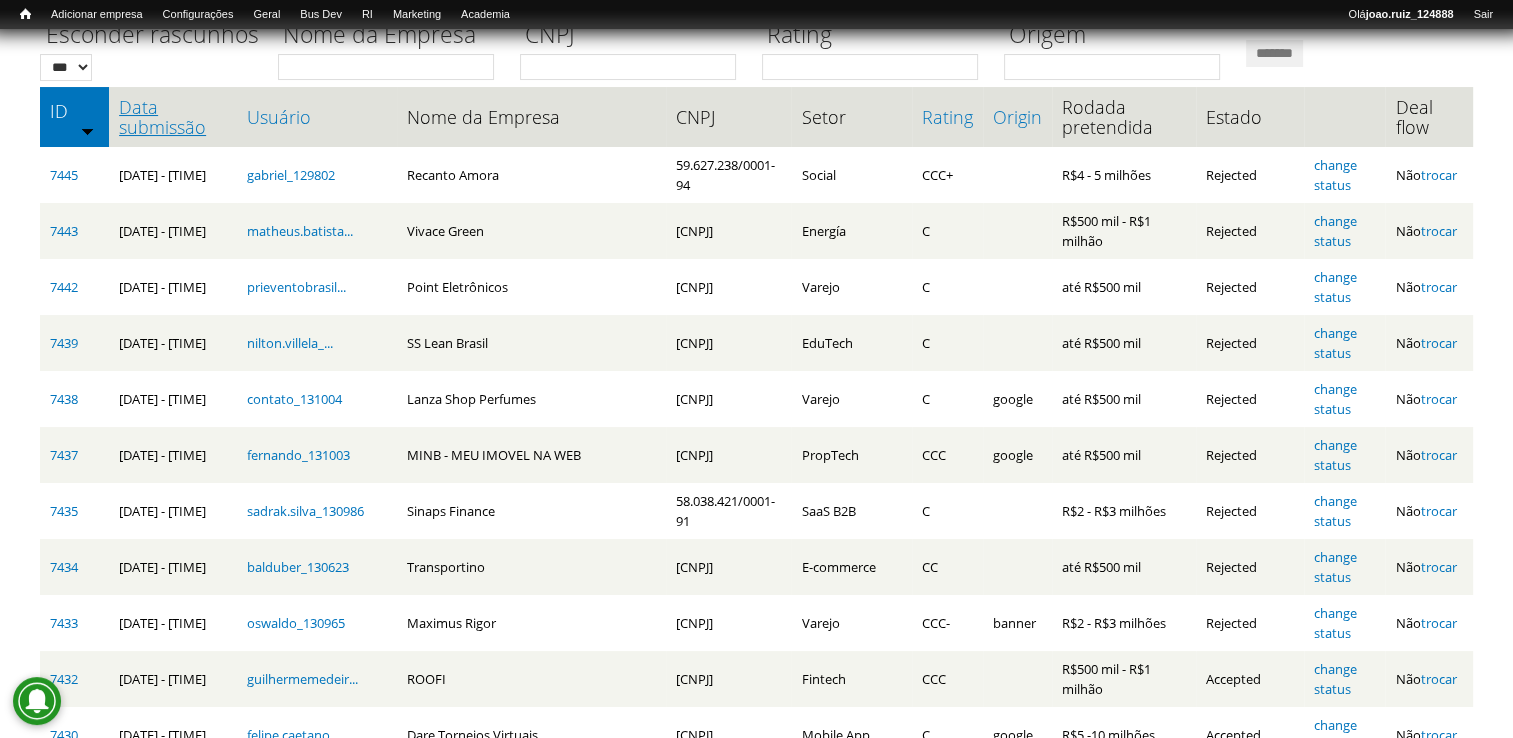 click on "Data submissão" at bounding box center [173, 117] 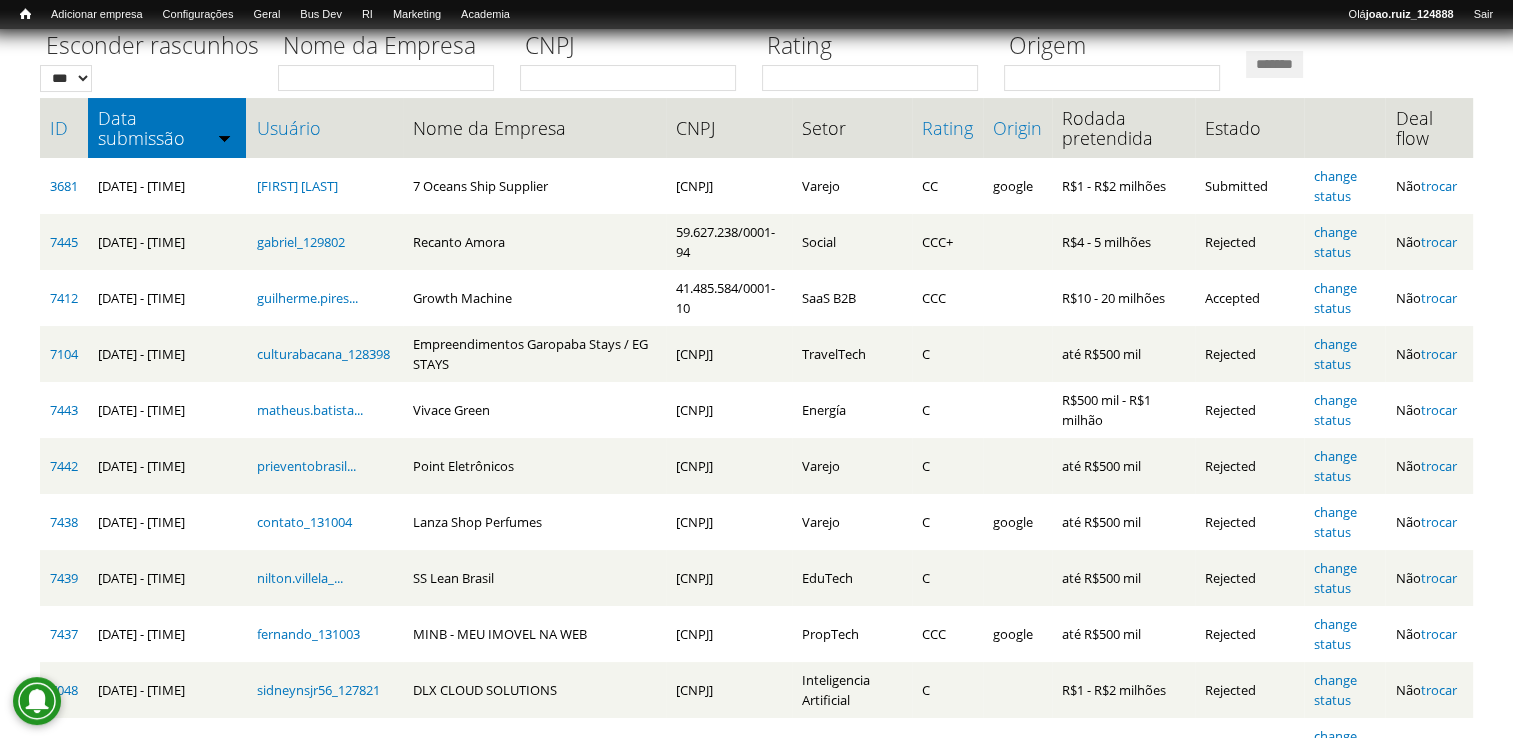 scroll, scrollTop: 181, scrollLeft: 0, axis: vertical 